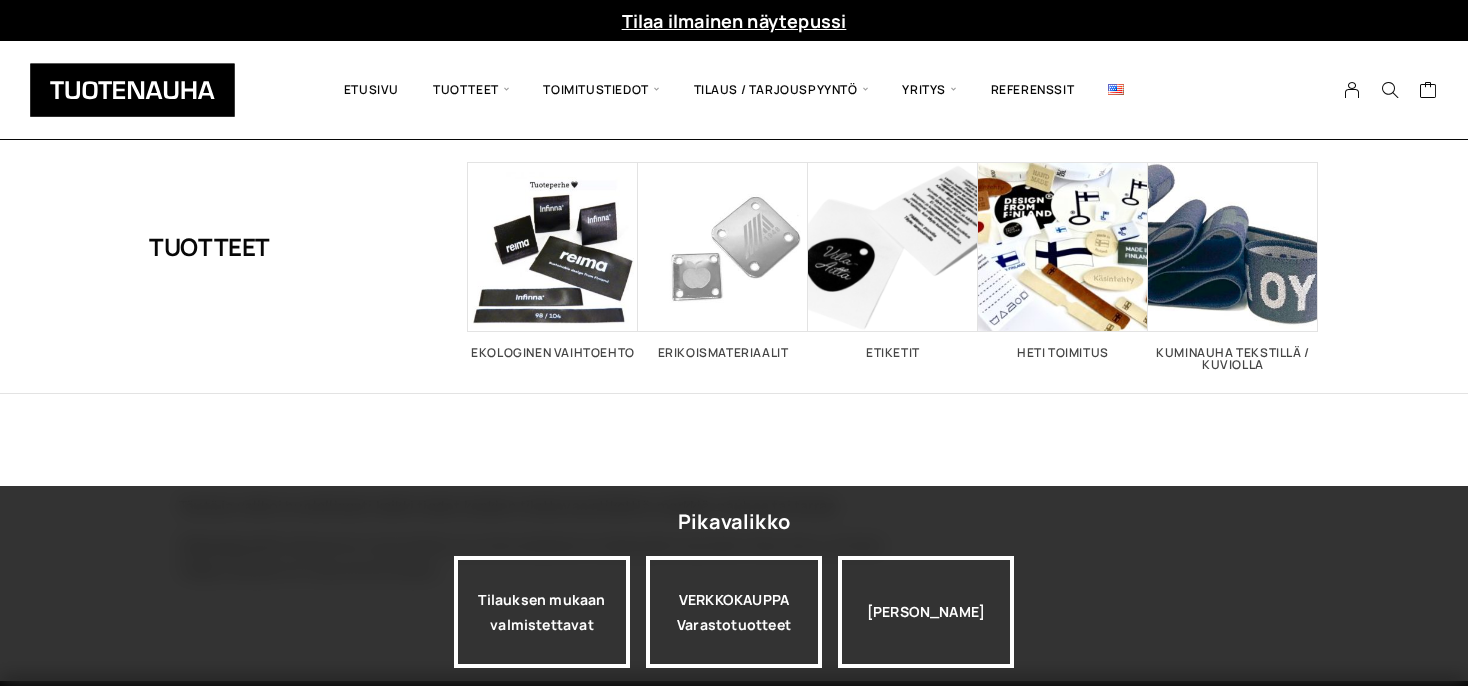 scroll, scrollTop: 0, scrollLeft: 0, axis: both 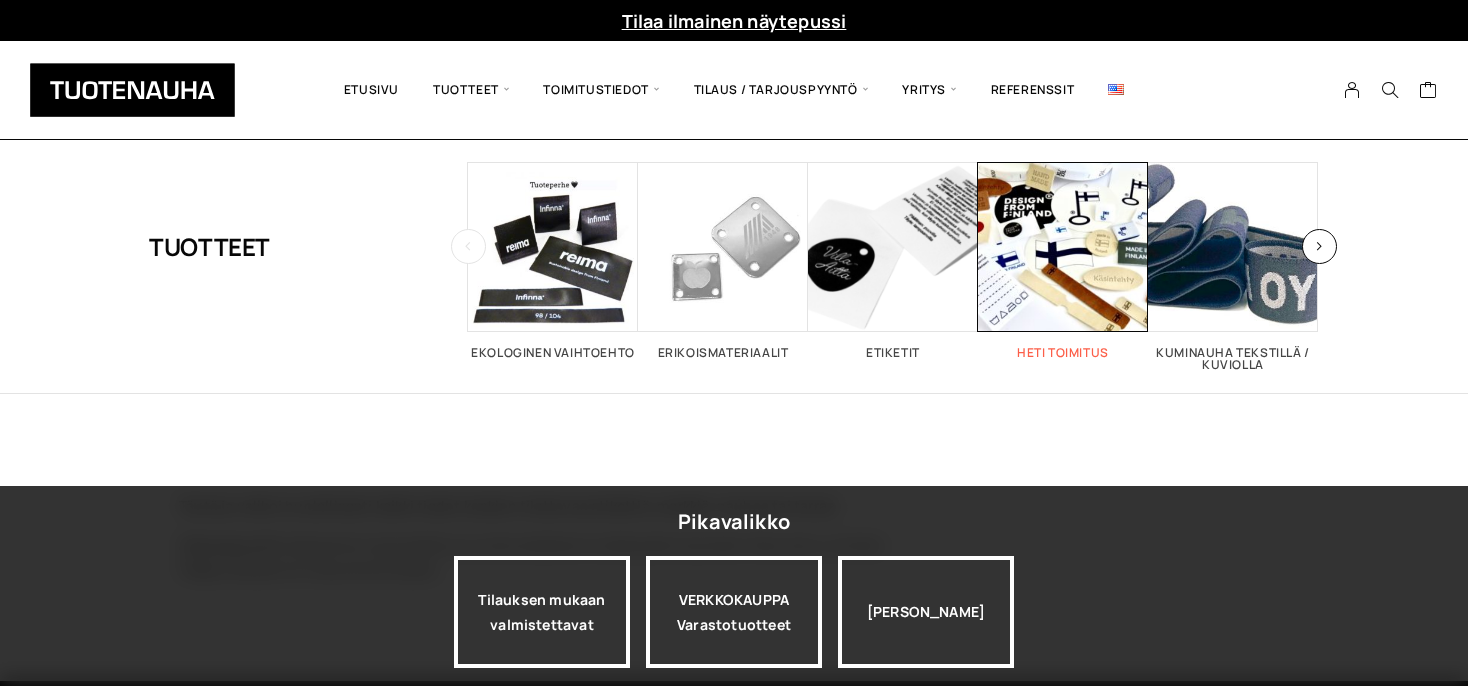click at bounding box center [1063, 247] 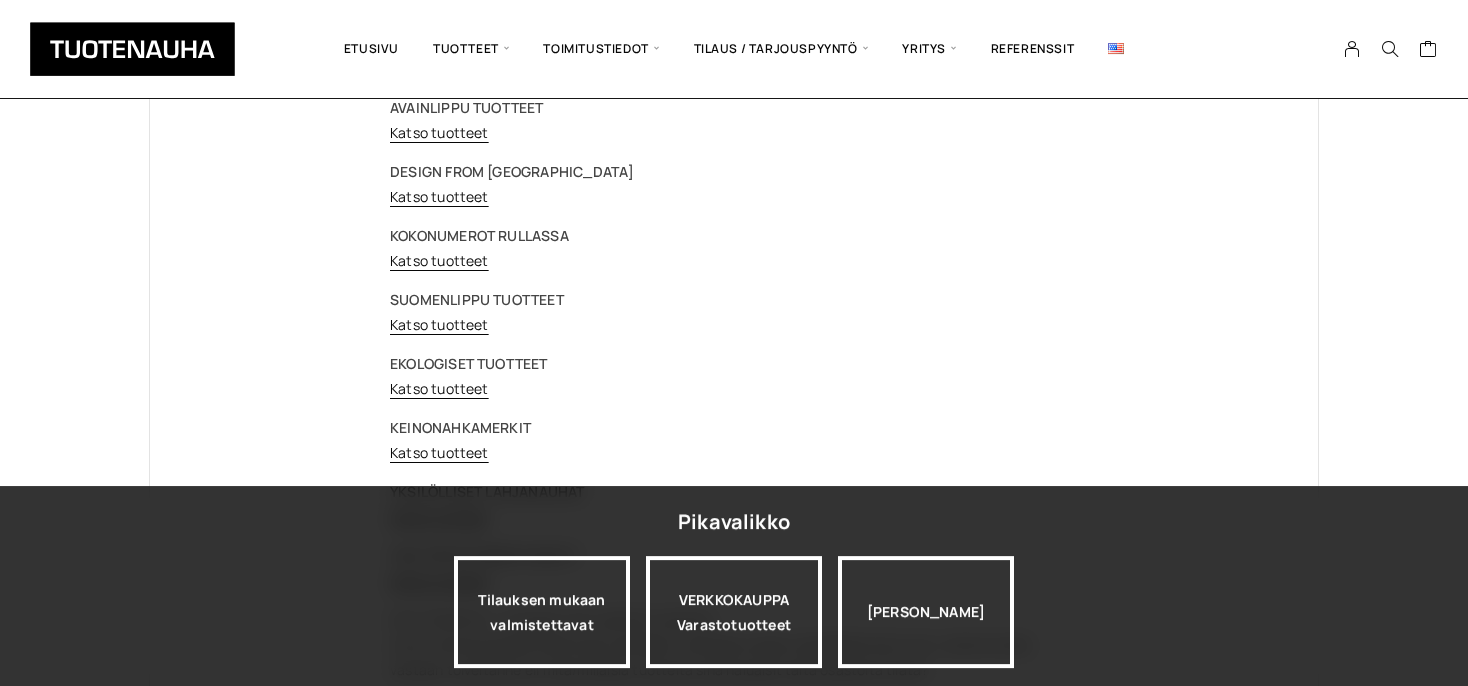 scroll, scrollTop: 211, scrollLeft: 0, axis: vertical 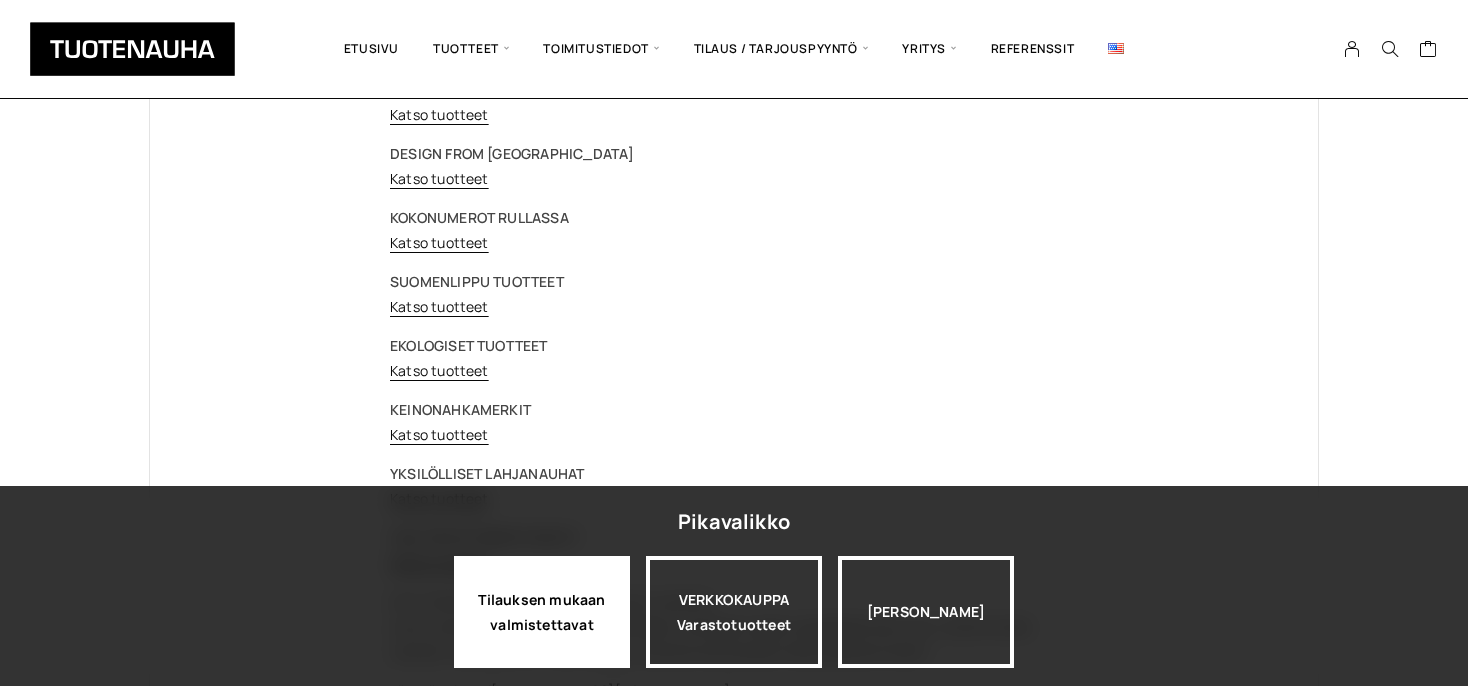 click on "Tilauksen mukaan valmistettavat" at bounding box center [542, 612] 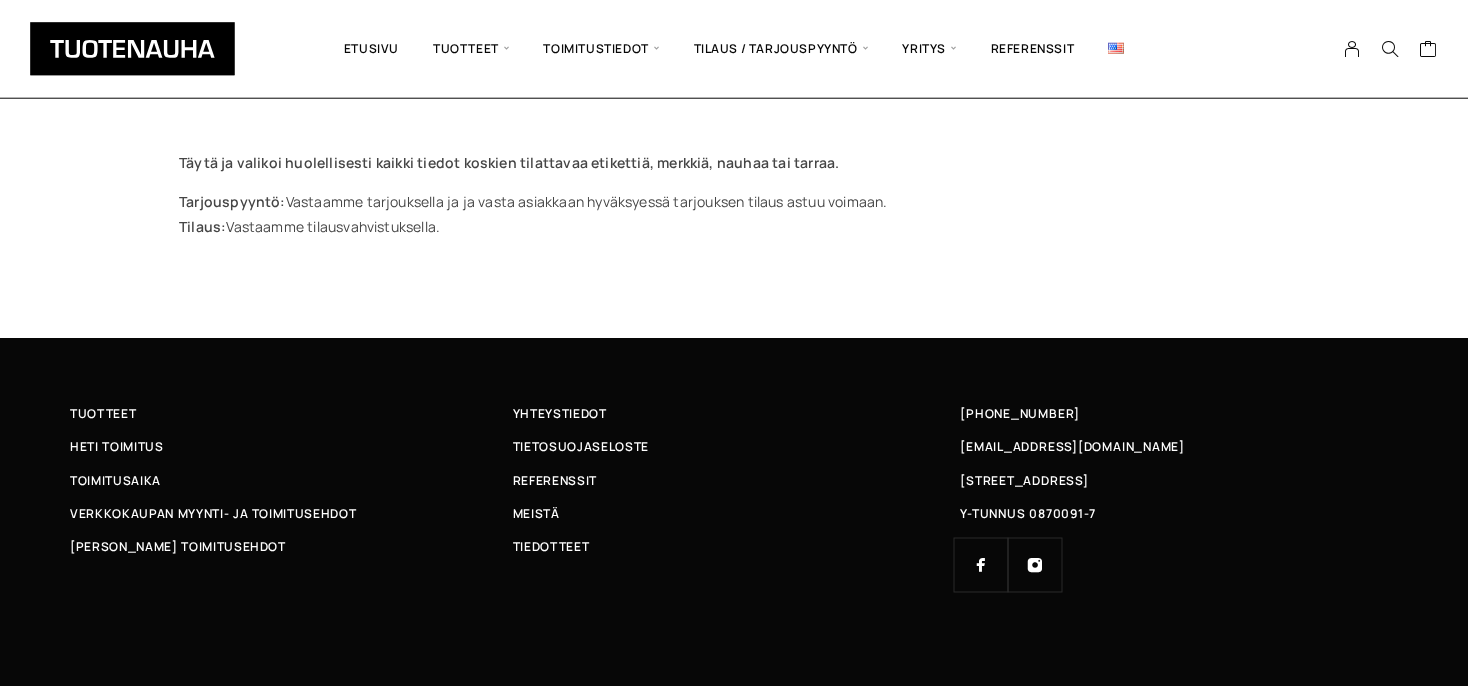scroll, scrollTop: 0, scrollLeft: 0, axis: both 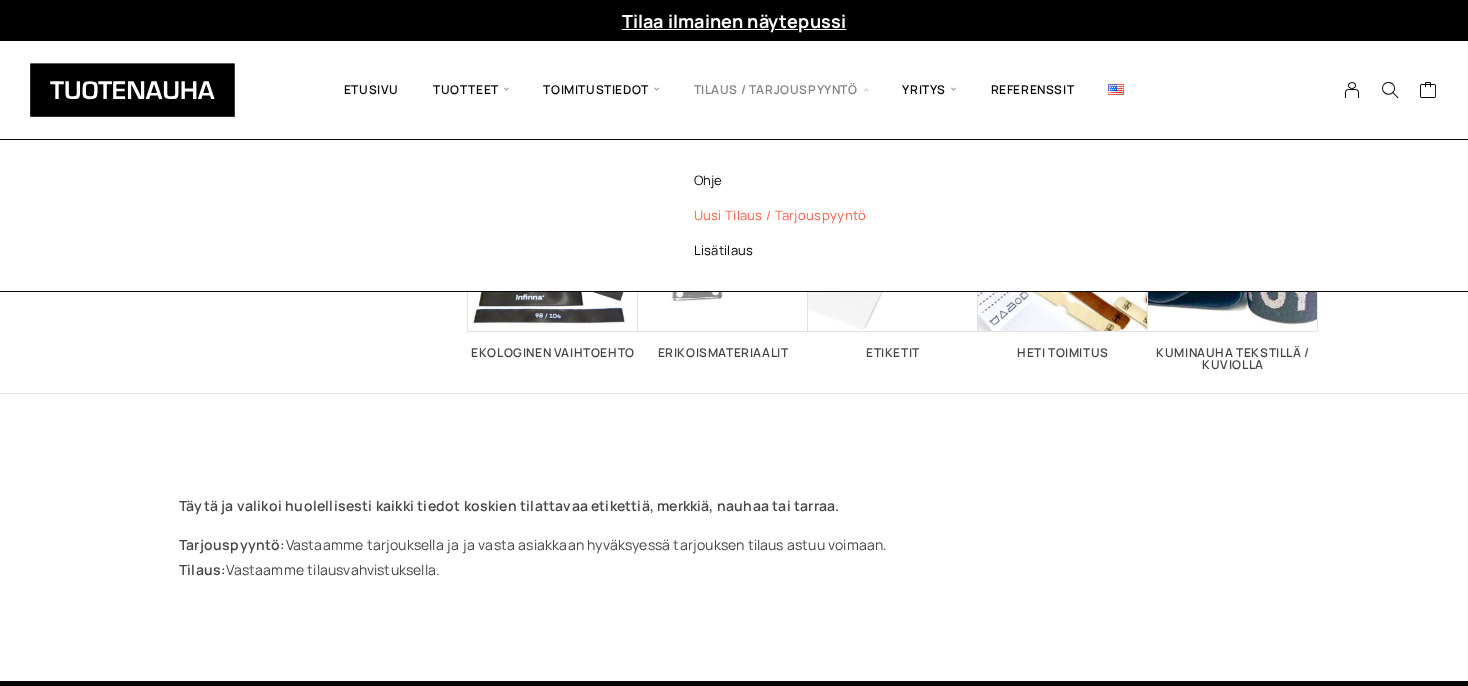 click on "Uusi tilaus / tarjouspyyntö" at bounding box center (807, 215) 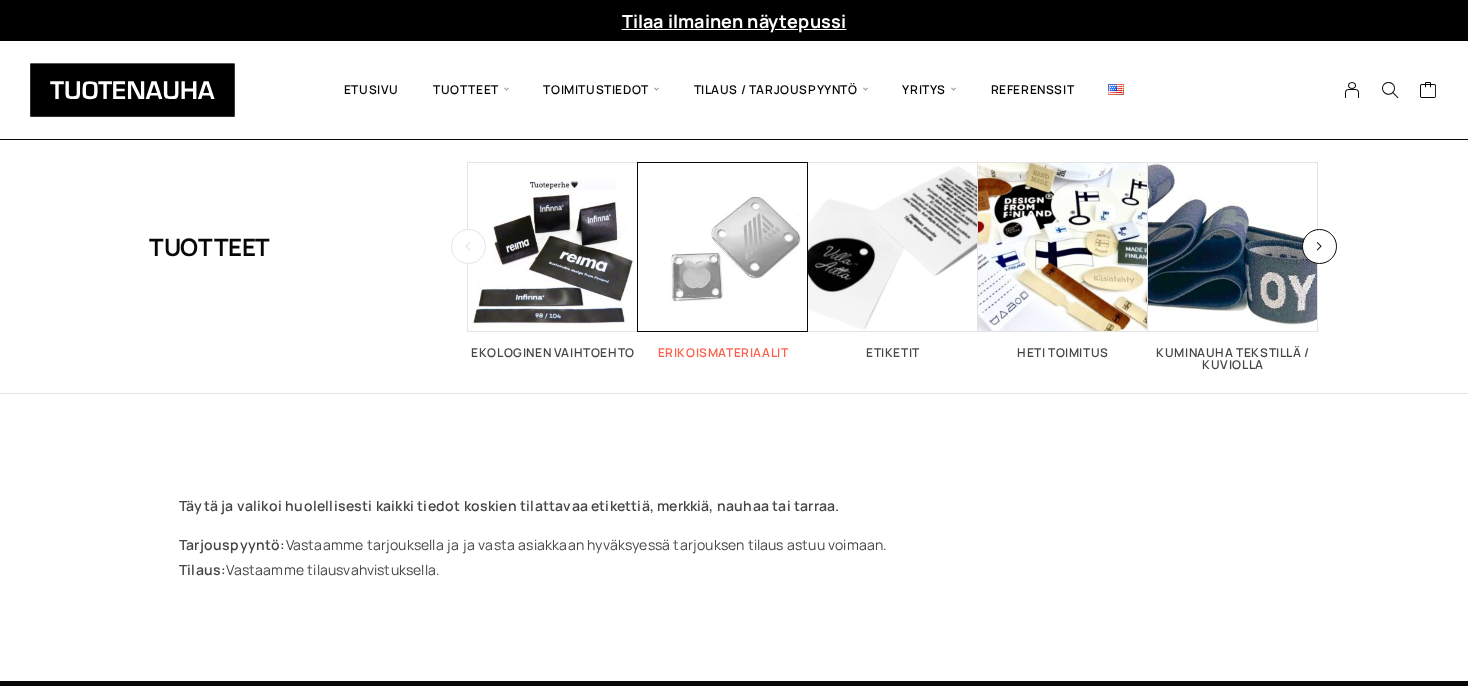 scroll, scrollTop: 0, scrollLeft: 0, axis: both 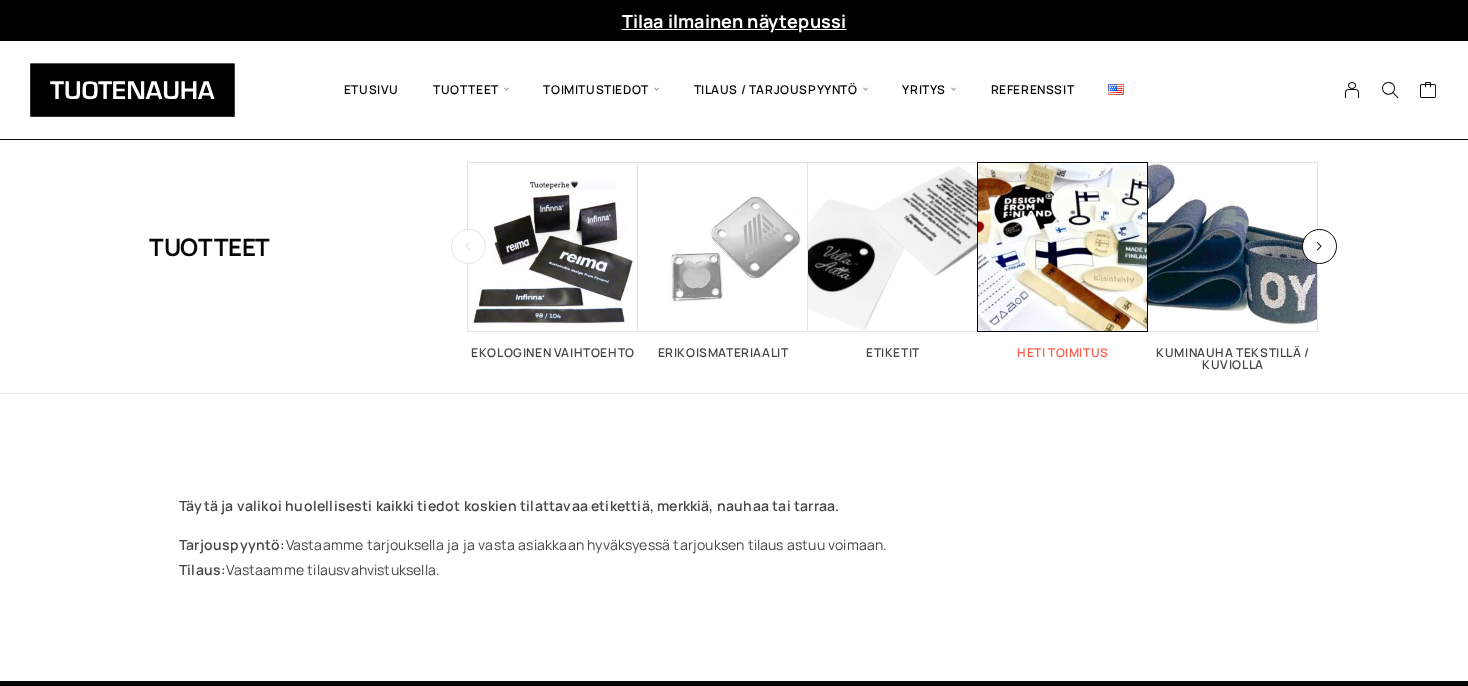 click at bounding box center [1063, 247] 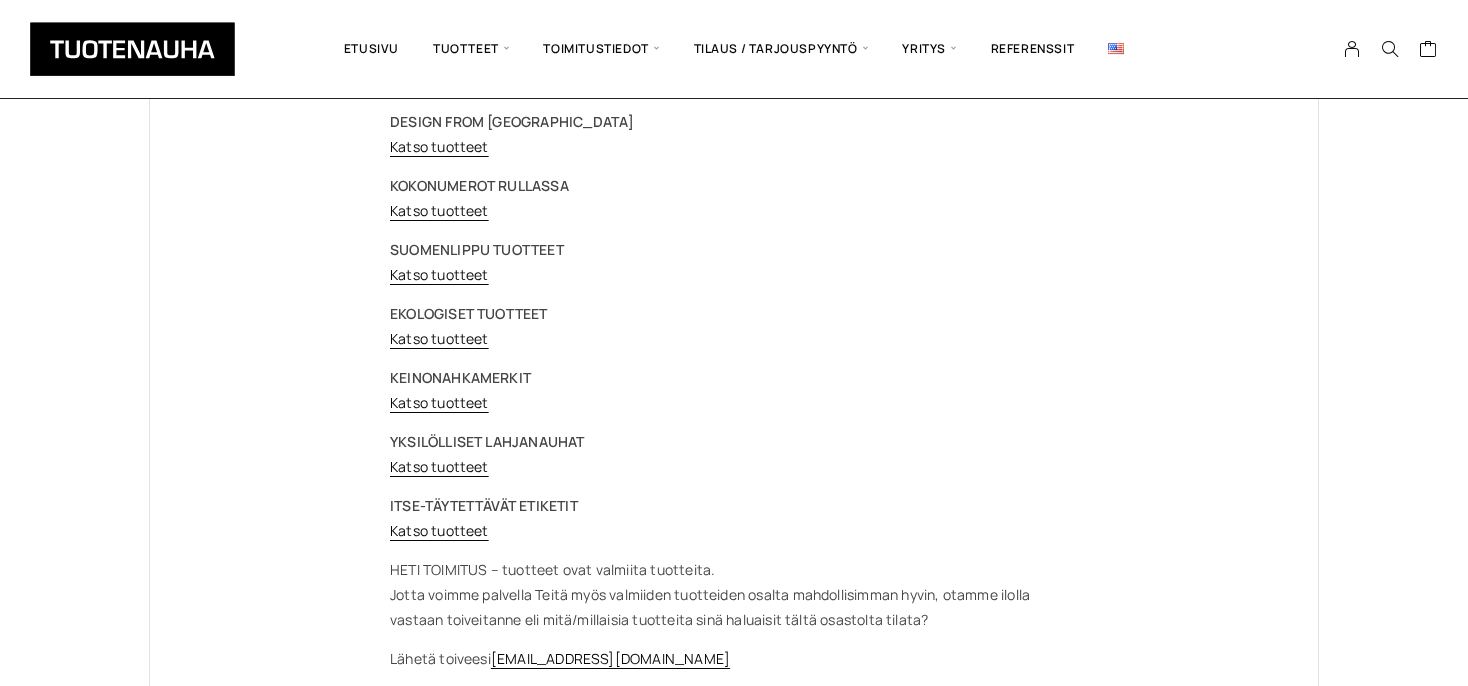 scroll, scrollTop: 211, scrollLeft: 0, axis: vertical 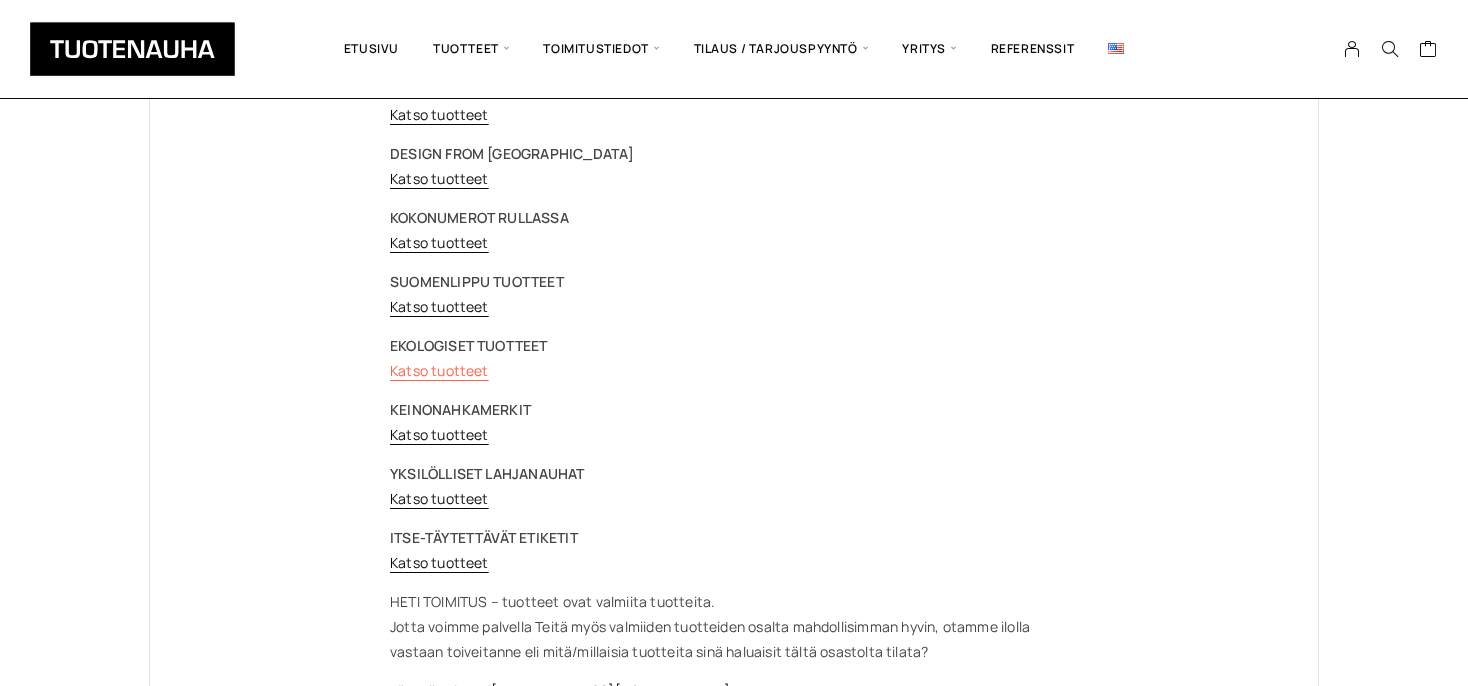 click on "Katso tuotteet" at bounding box center [439, 370] 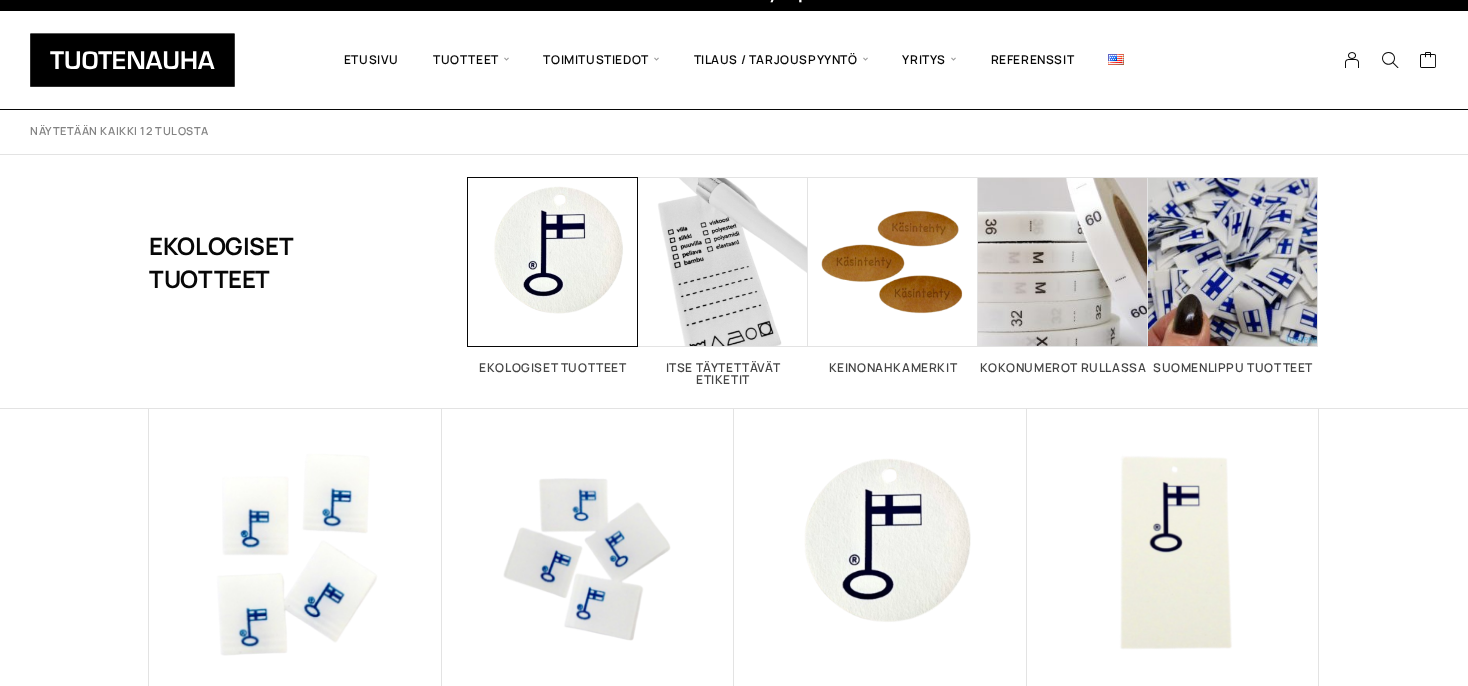 scroll, scrollTop: 0, scrollLeft: 0, axis: both 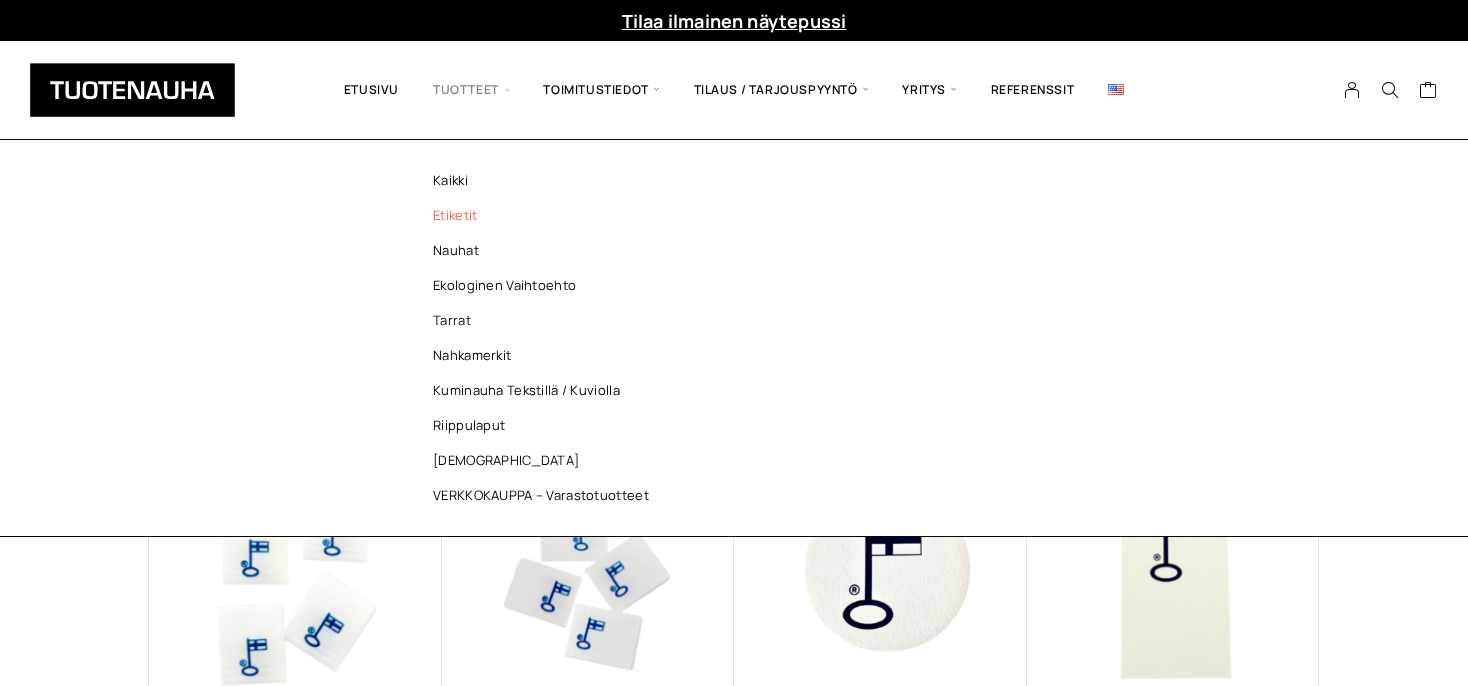 click on "Etiketit" at bounding box center (546, 215) 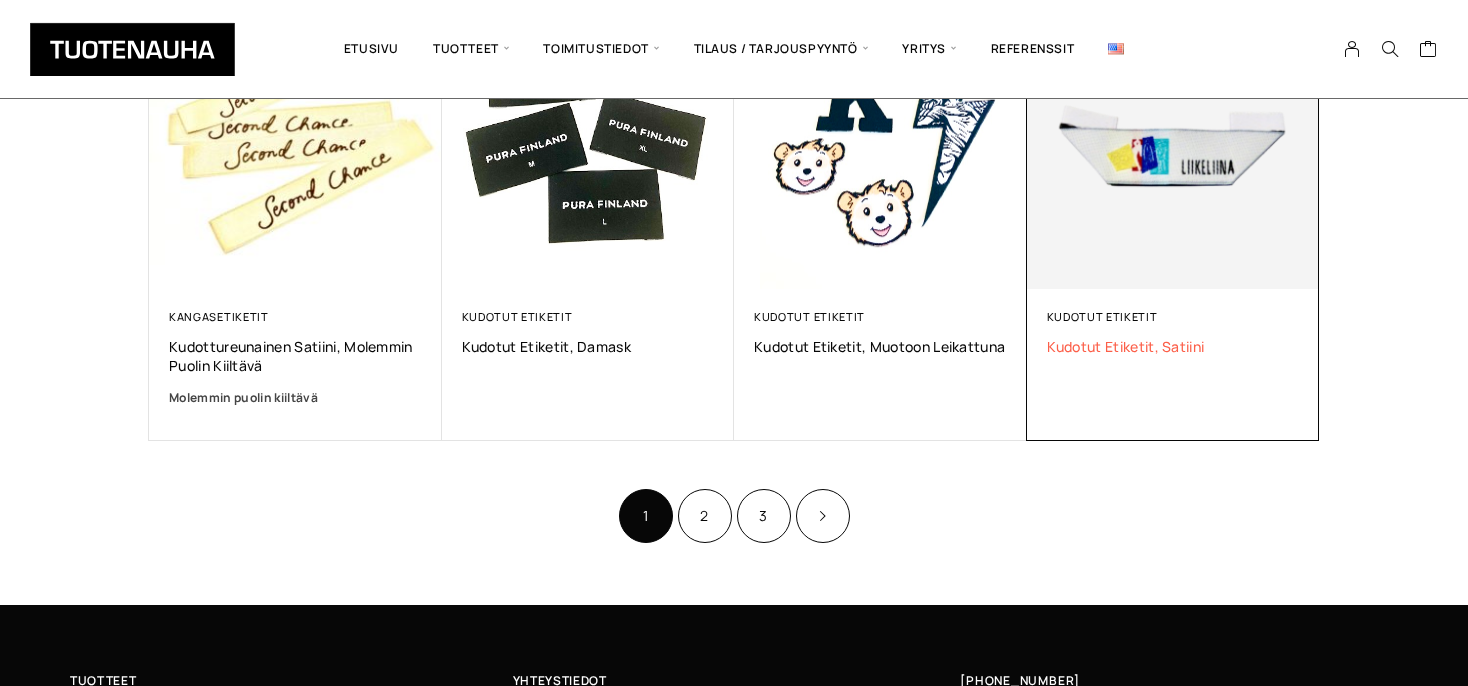 scroll, scrollTop: 1478, scrollLeft: 0, axis: vertical 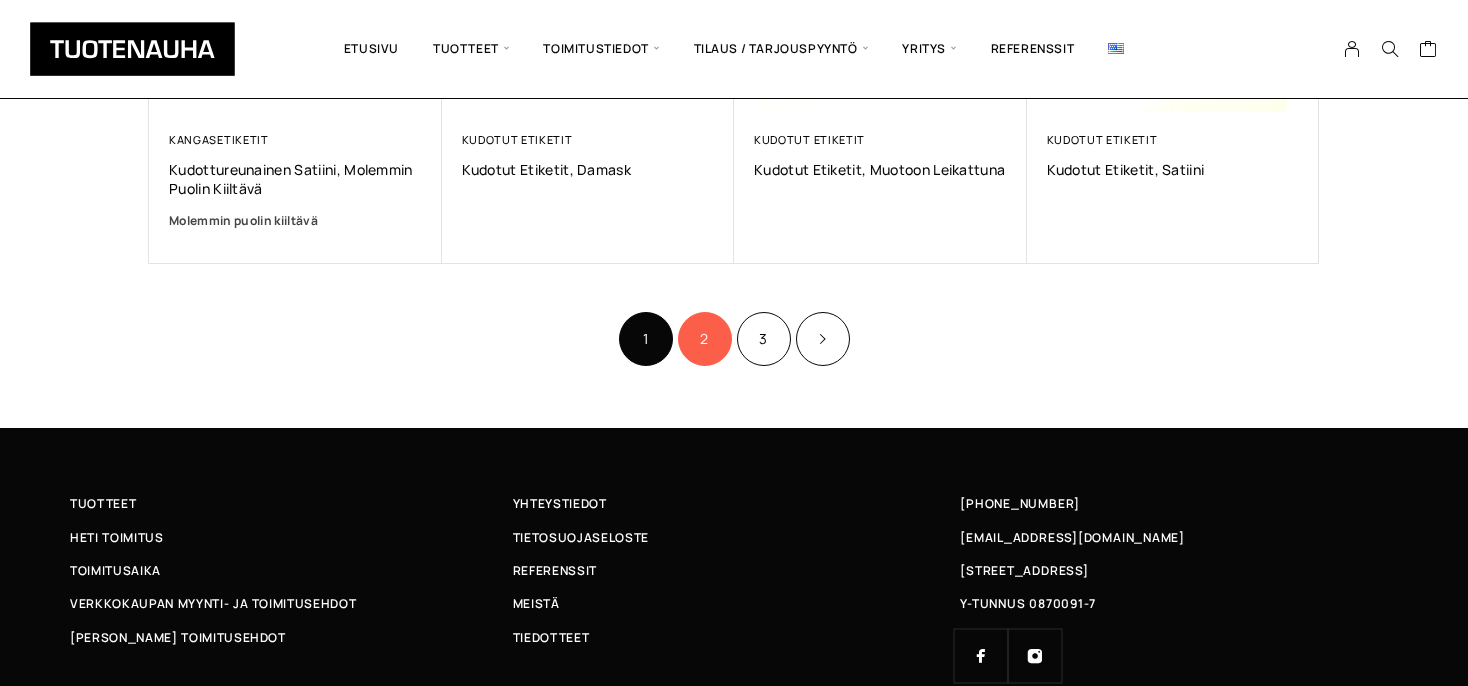 click on "2" at bounding box center (705, 339) 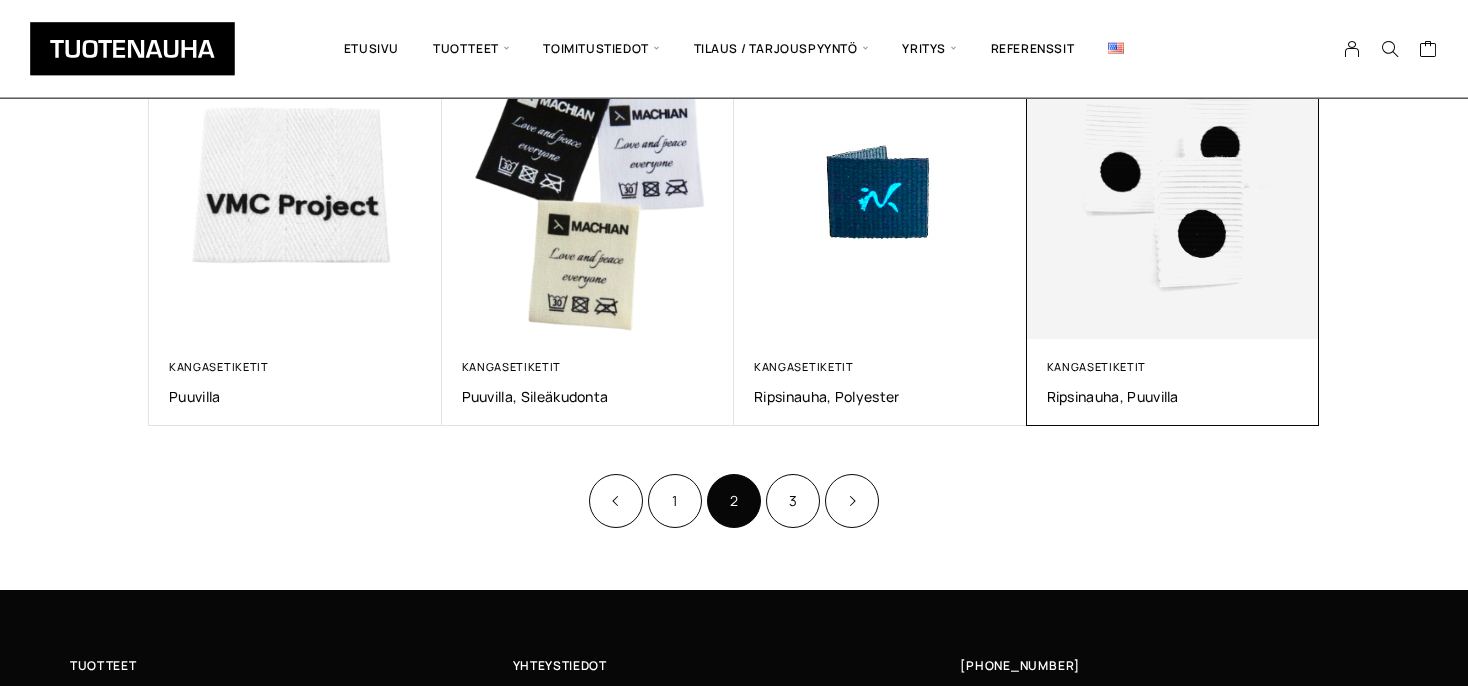 scroll, scrollTop: 1267, scrollLeft: 0, axis: vertical 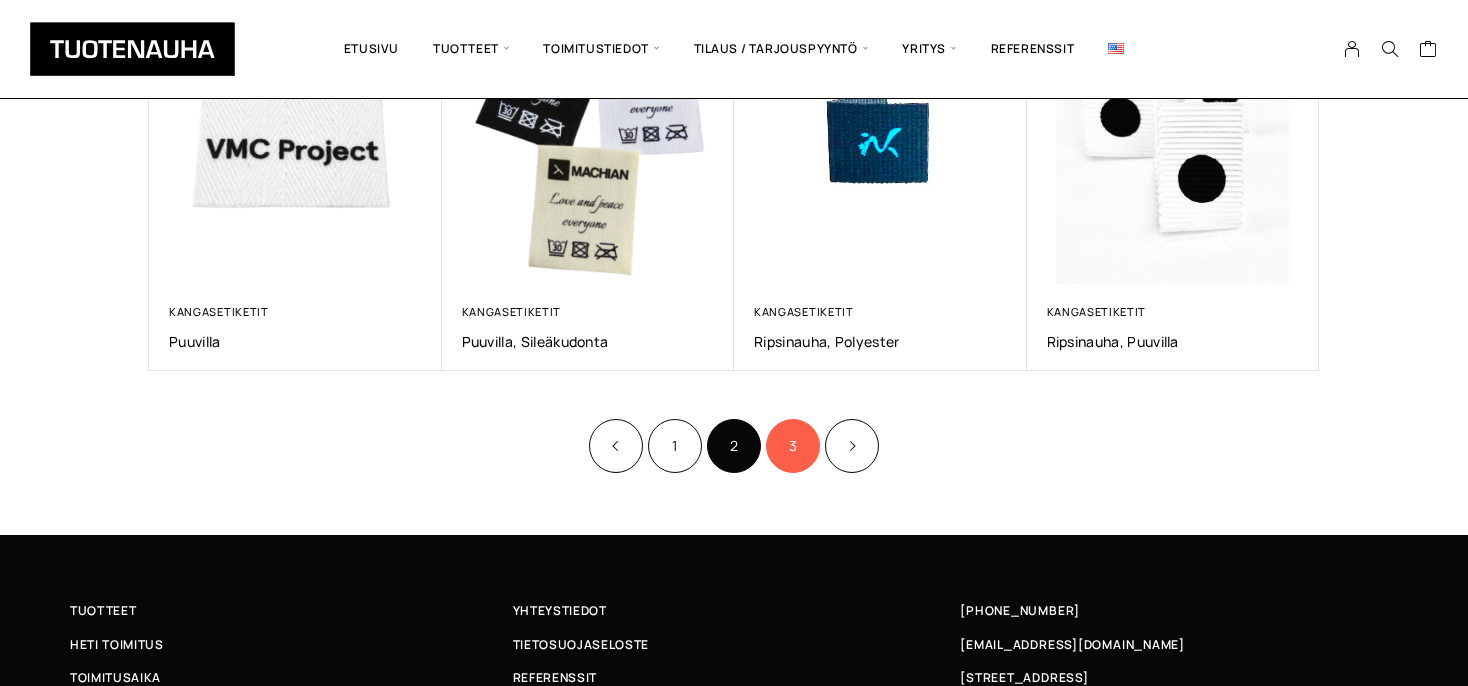 click on "3" at bounding box center (793, 446) 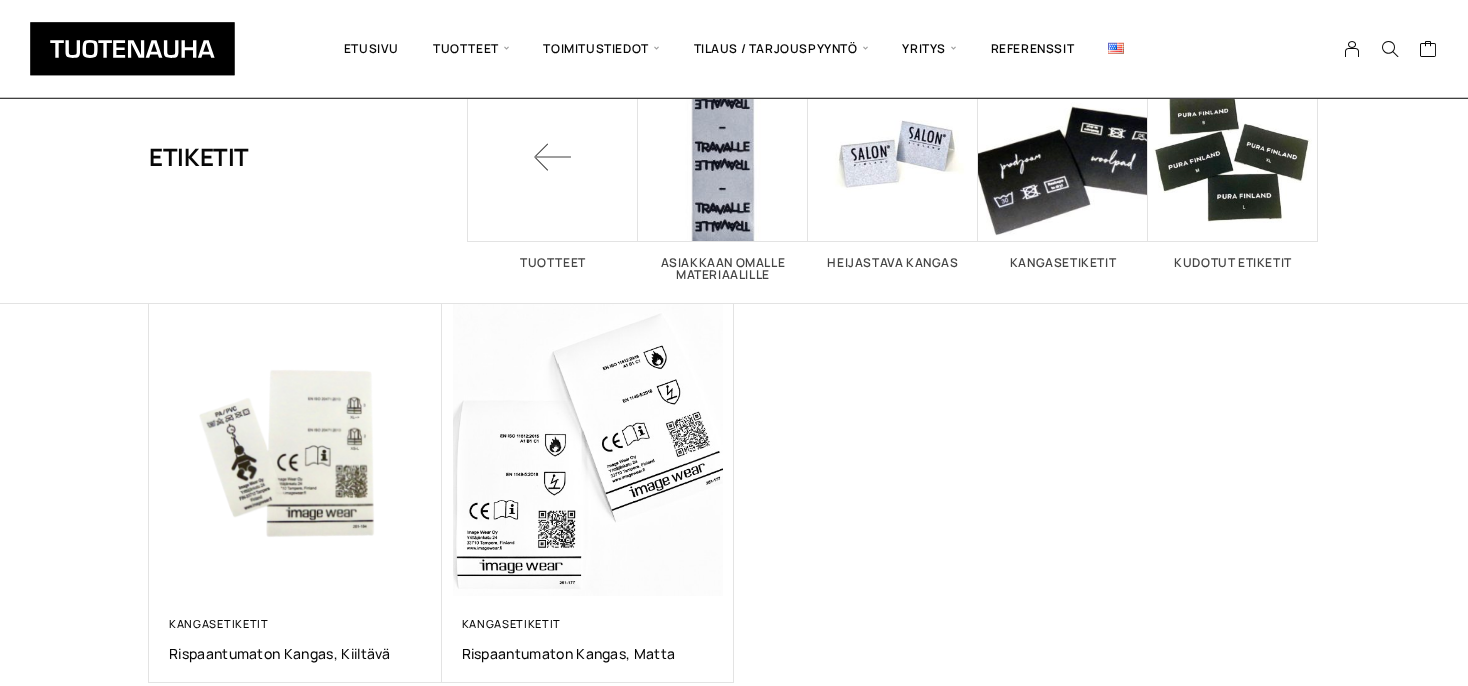 scroll, scrollTop: 105, scrollLeft: 0, axis: vertical 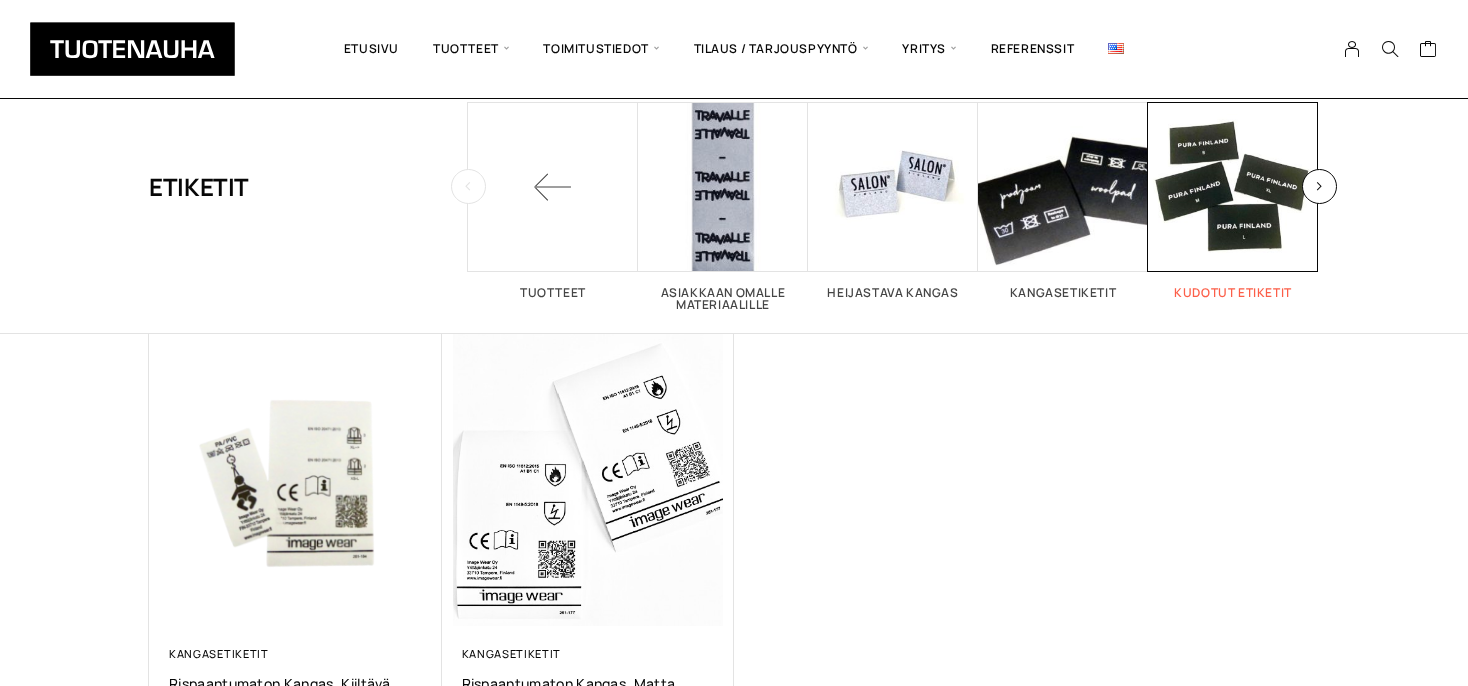 click at bounding box center [1233, 187] 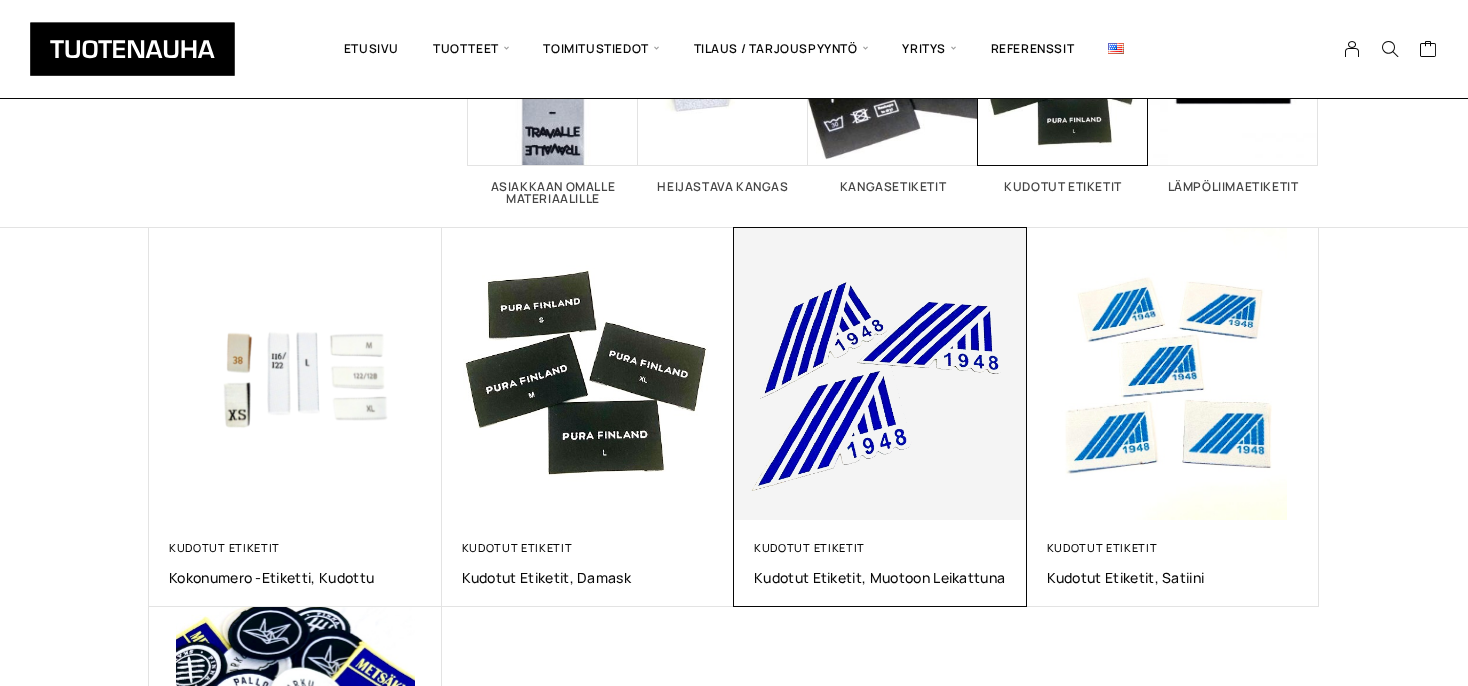 scroll, scrollTop: 0, scrollLeft: 0, axis: both 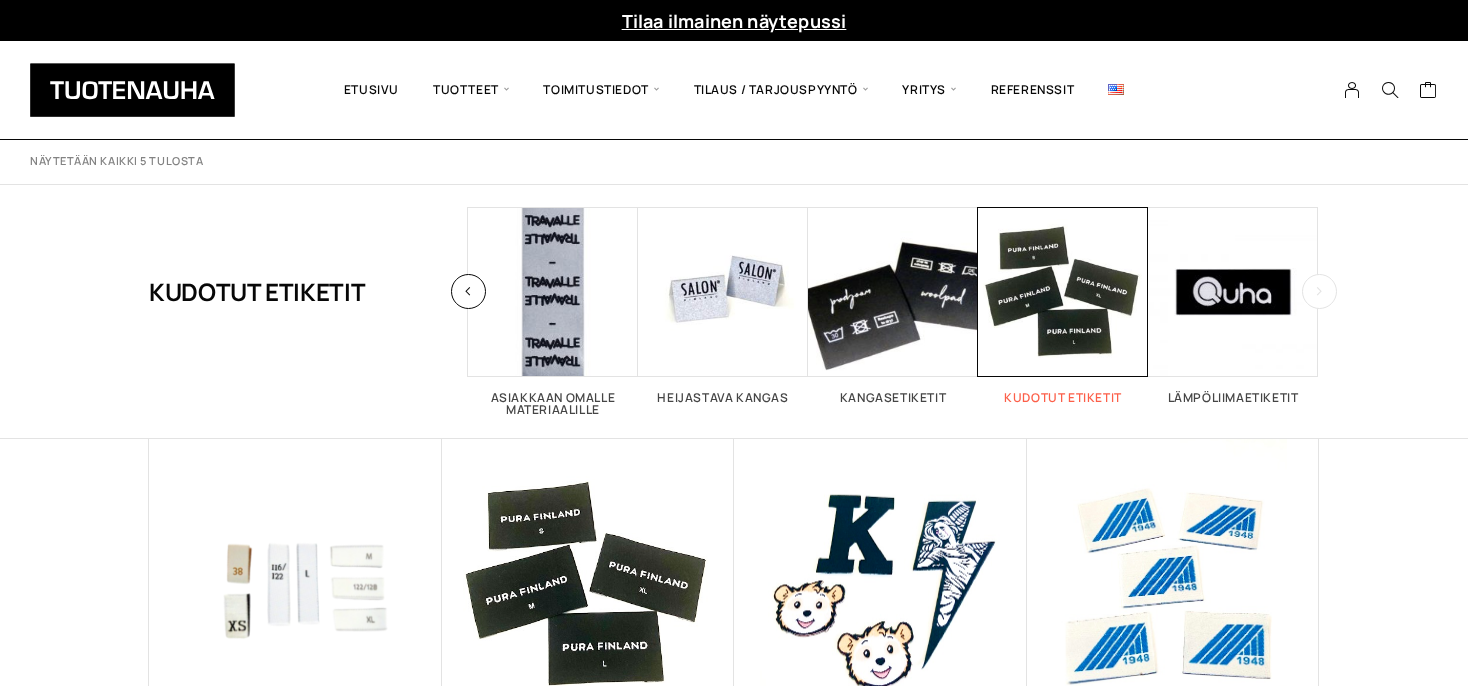 click at bounding box center [1063, 292] 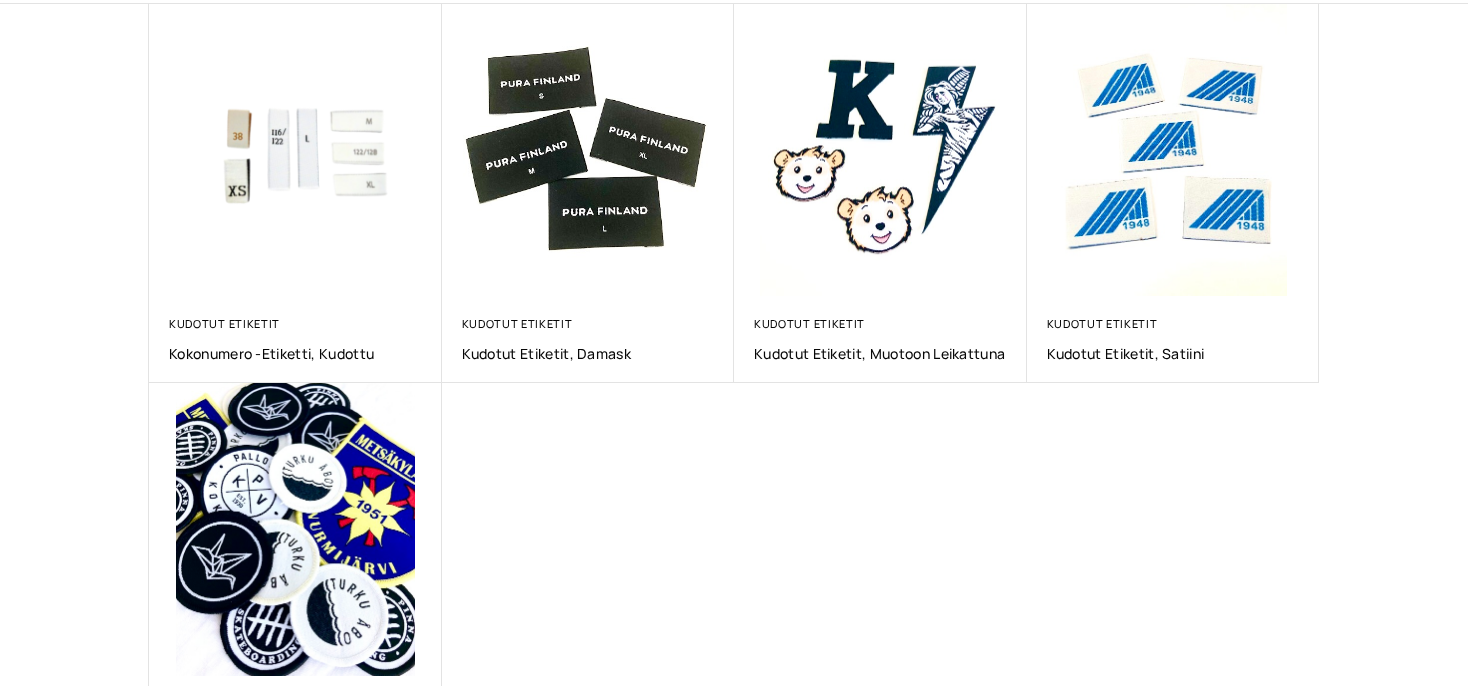 scroll, scrollTop: 528, scrollLeft: 0, axis: vertical 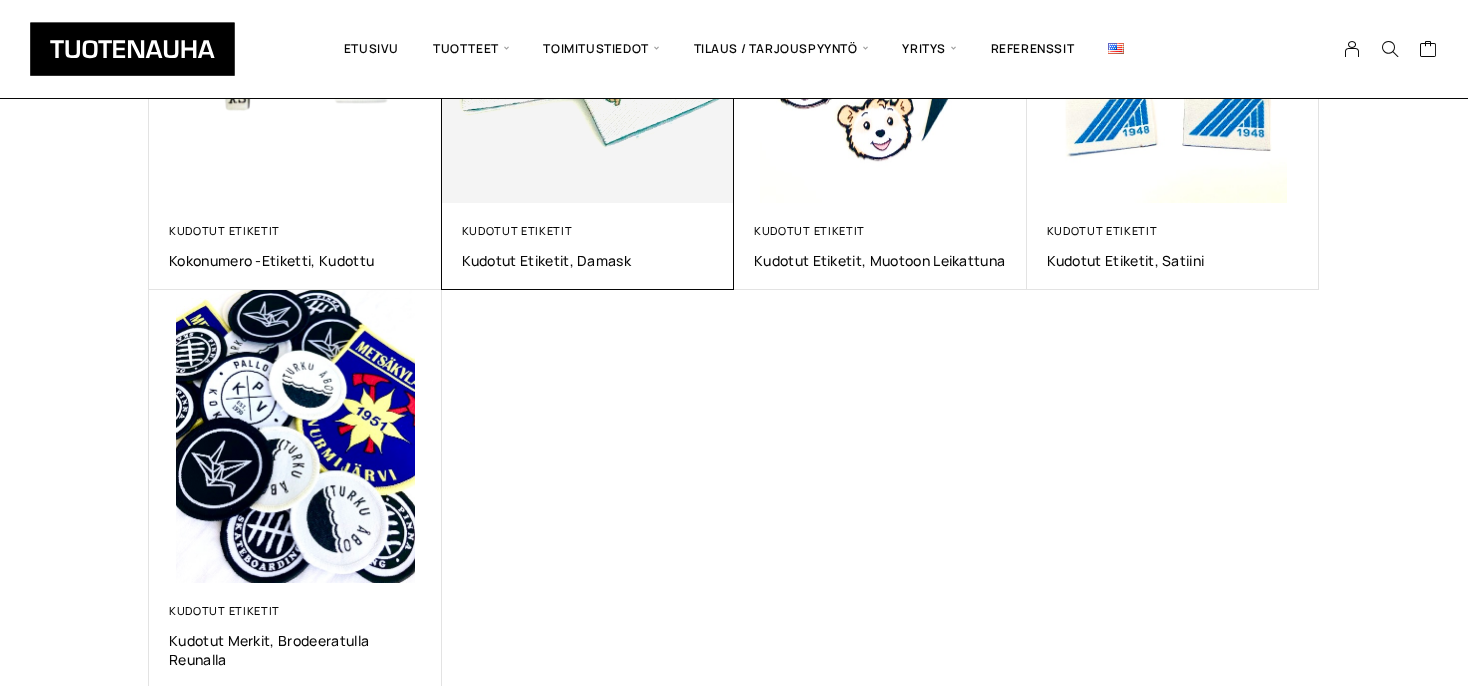 click at bounding box center [587, 56] 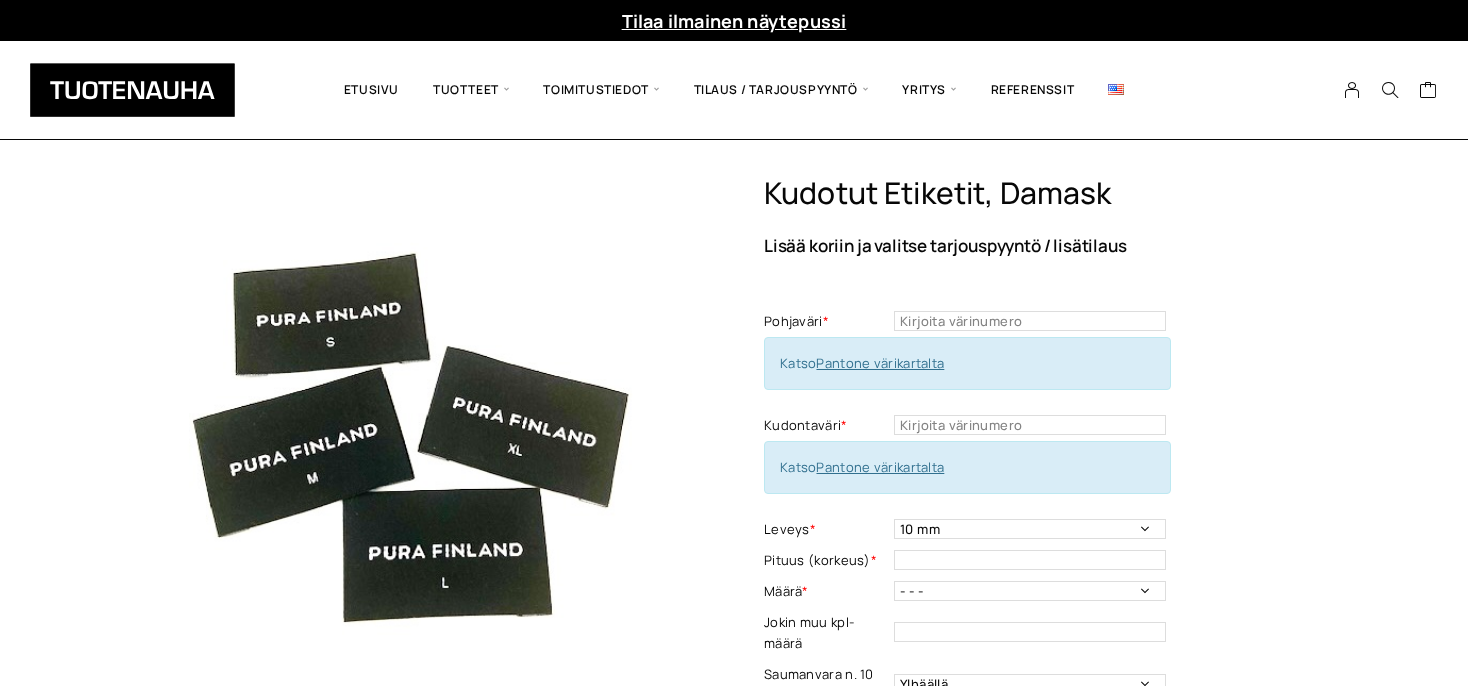 scroll, scrollTop: 0, scrollLeft: 0, axis: both 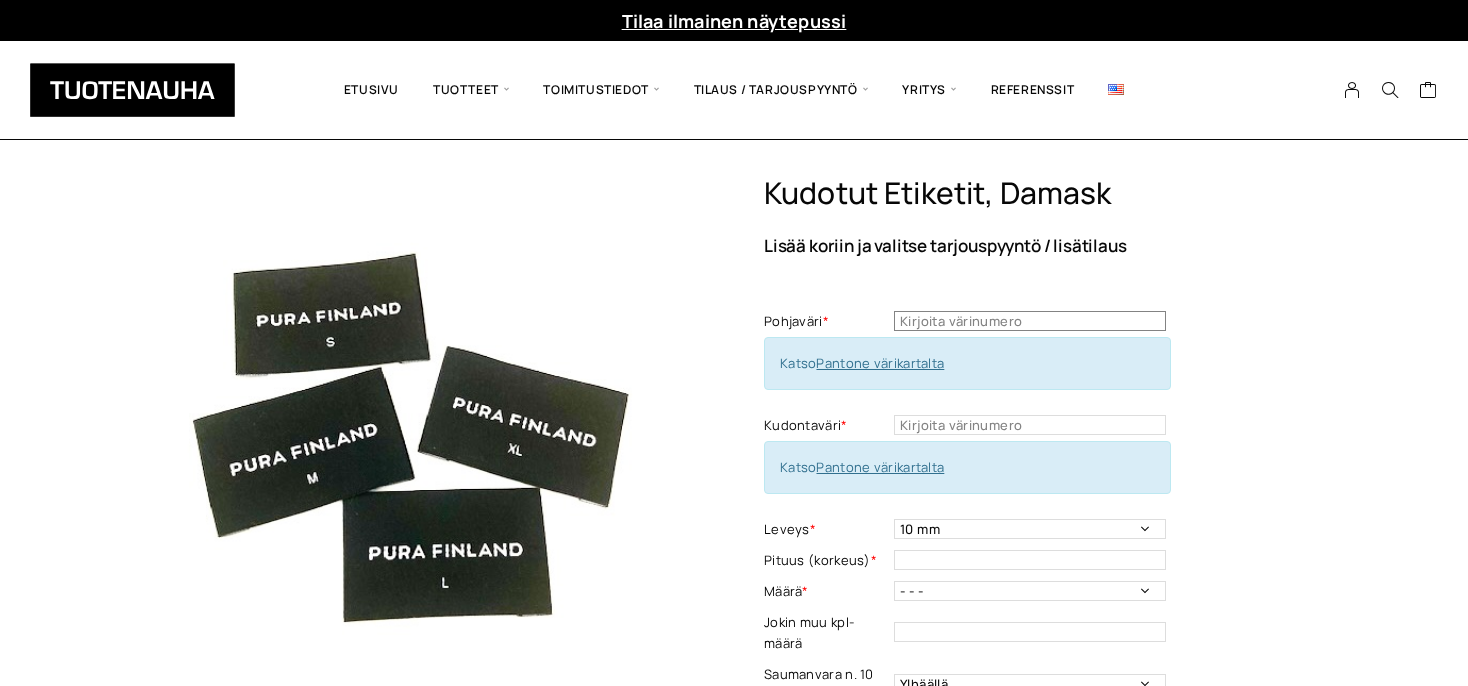 click at bounding box center (1030, 321) 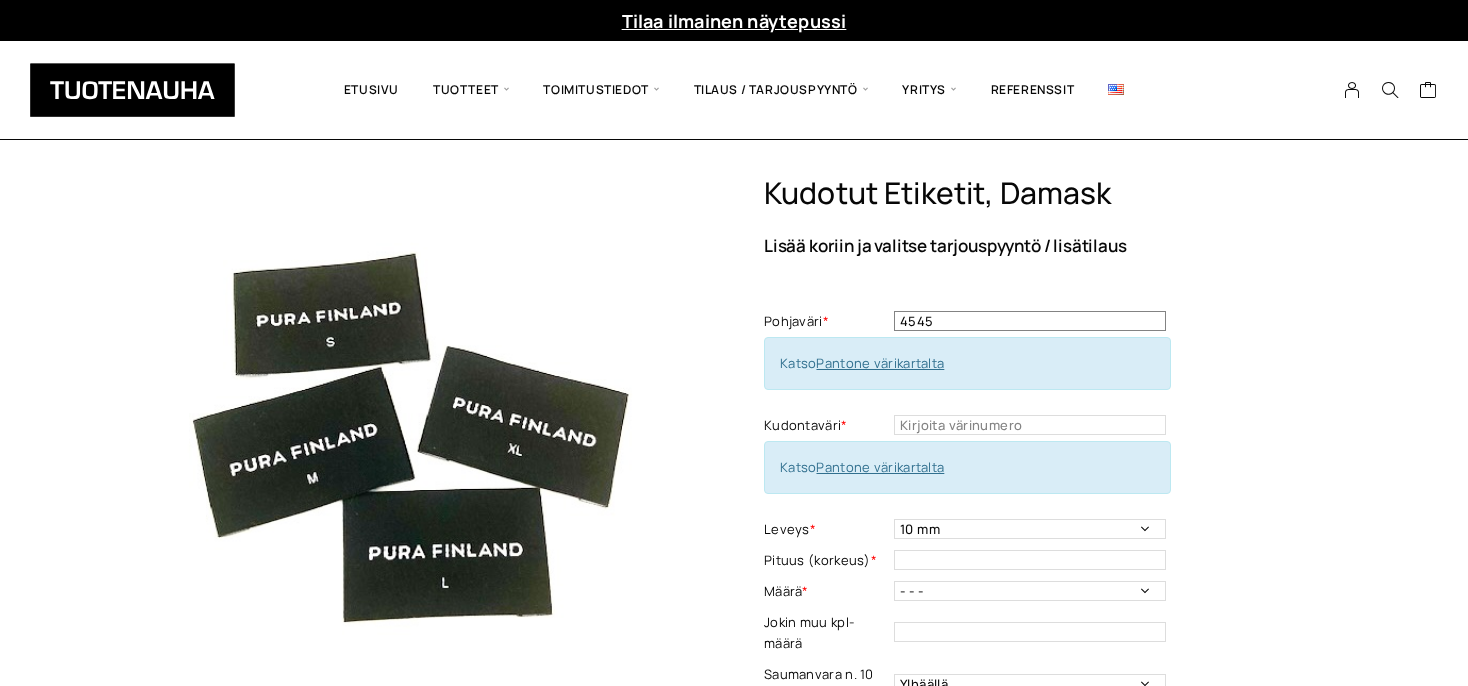 type on "4545" 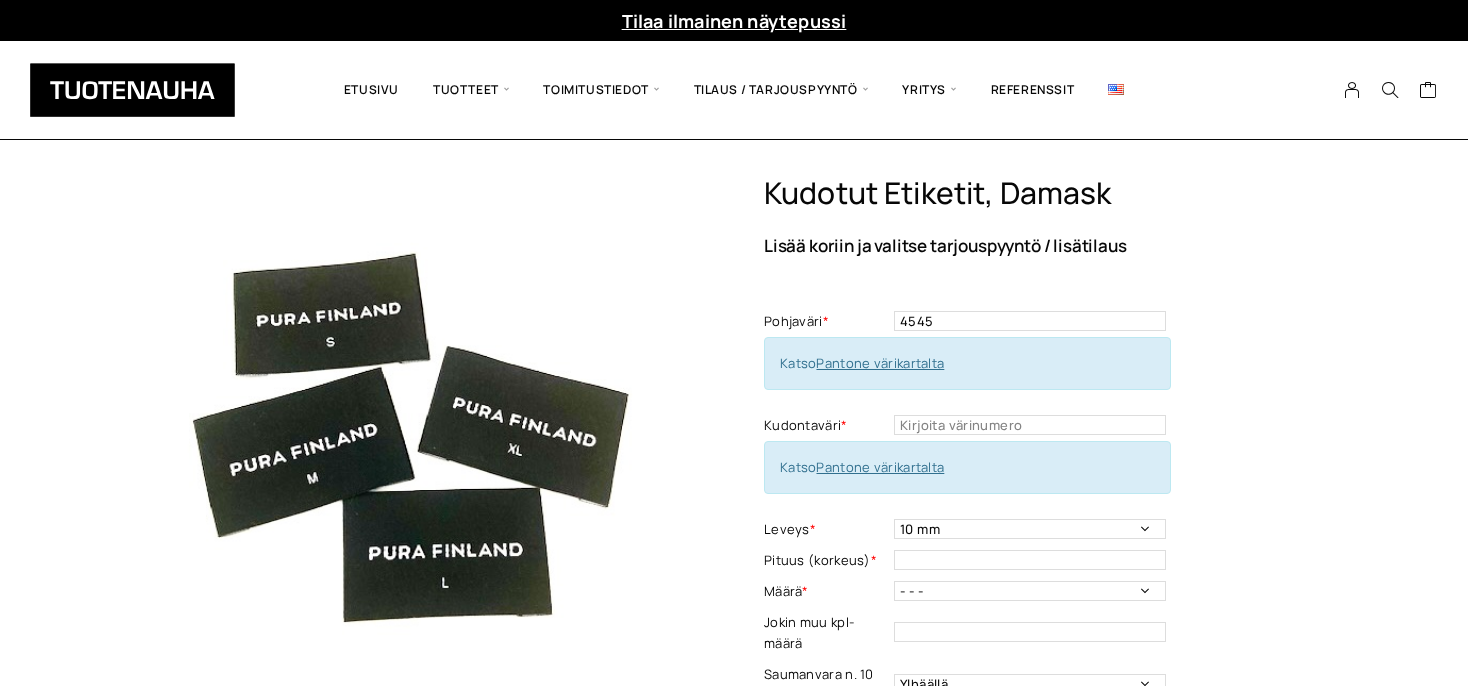 drag, startPoint x: 969, startPoint y: 406, endPoint x: 972, endPoint y: 422, distance: 16.27882 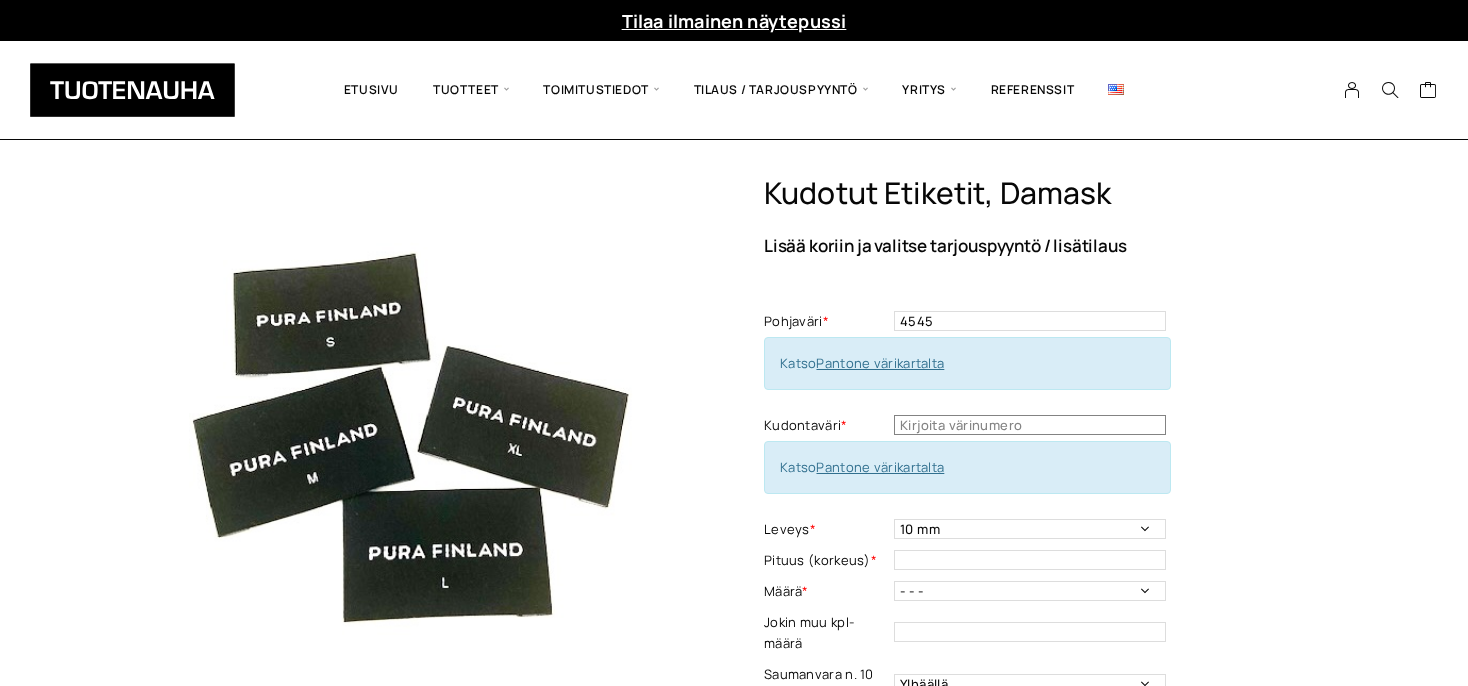 click at bounding box center (1030, 425) 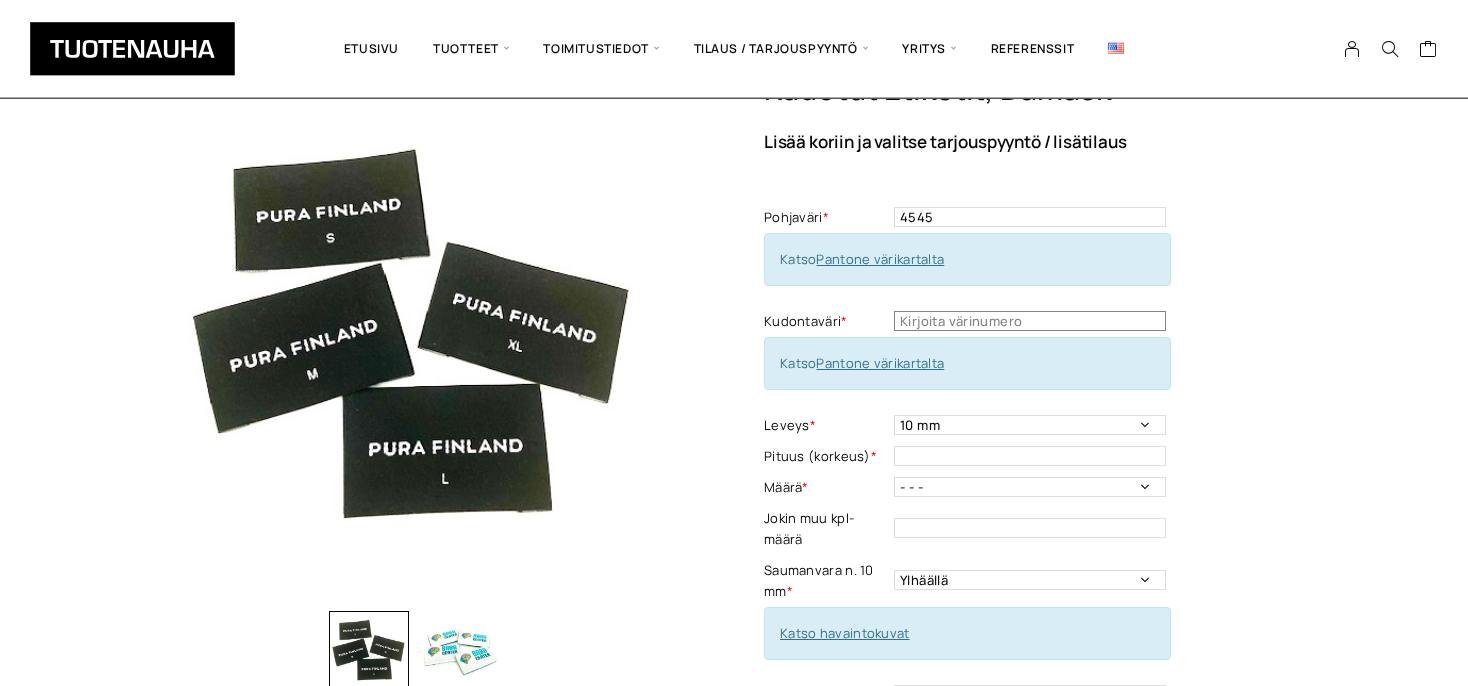 scroll, scrollTop: 422, scrollLeft: 0, axis: vertical 